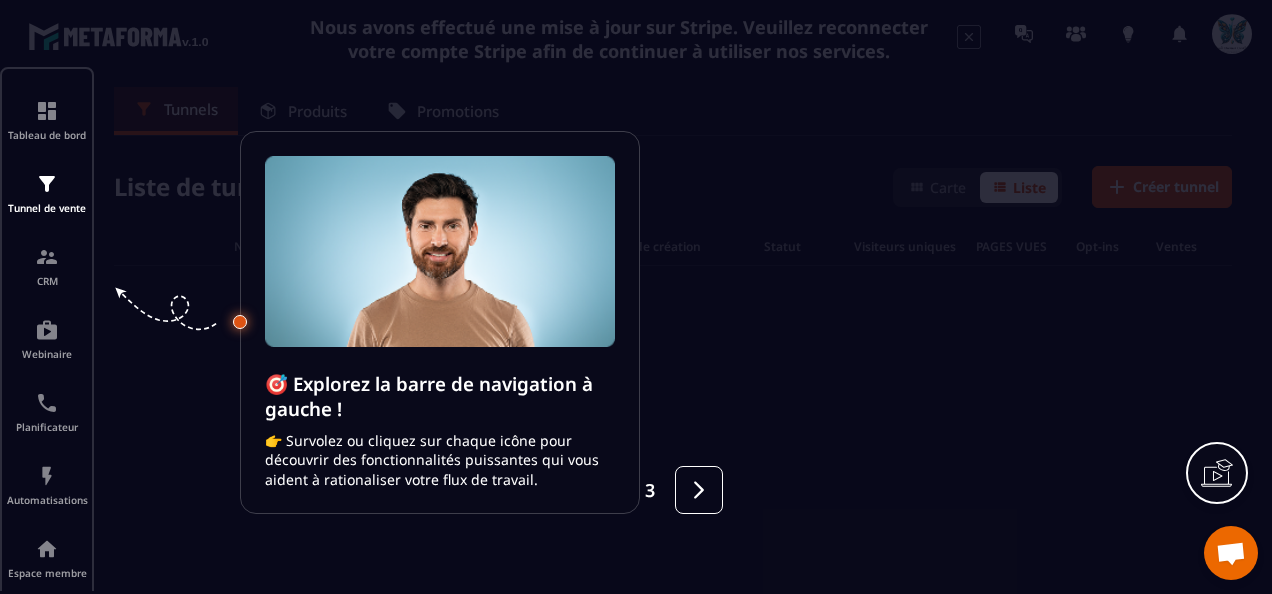 scroll, scrollTop: 0, scrollLeft: 0, axis: both 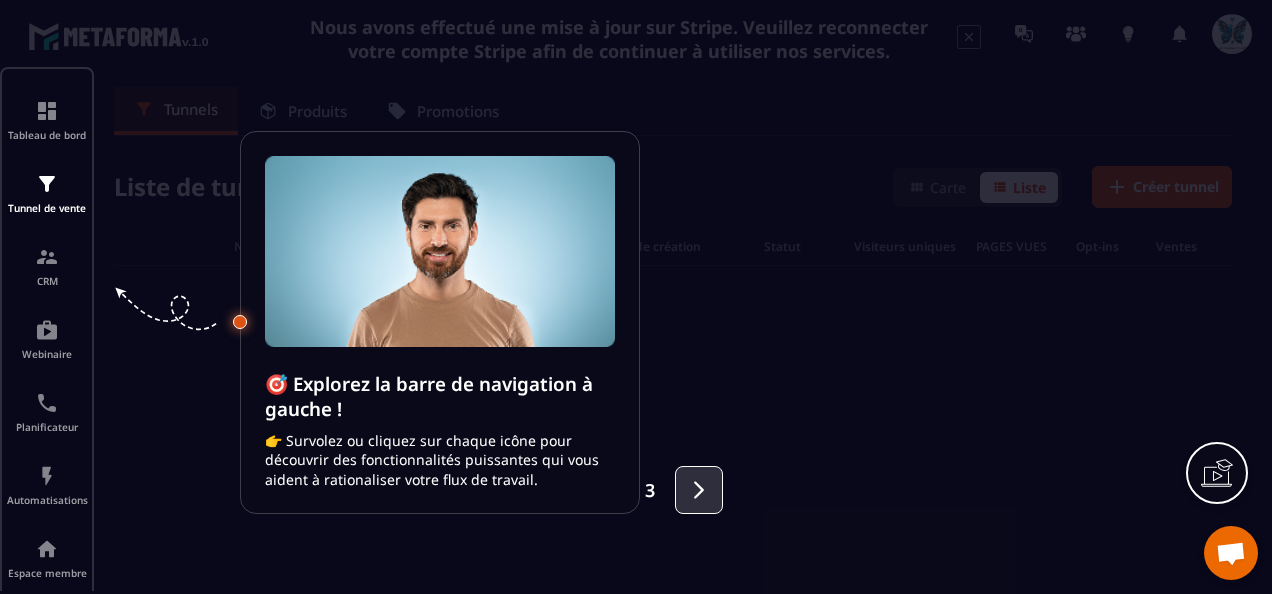 click 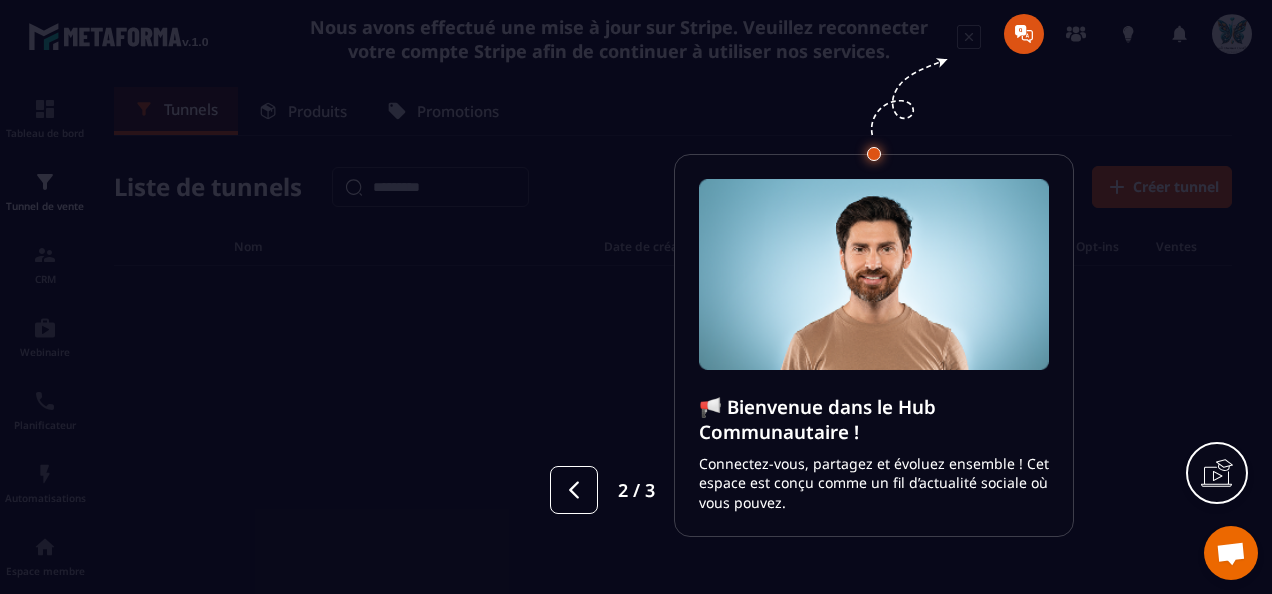 click at bounding box center (636, 297) 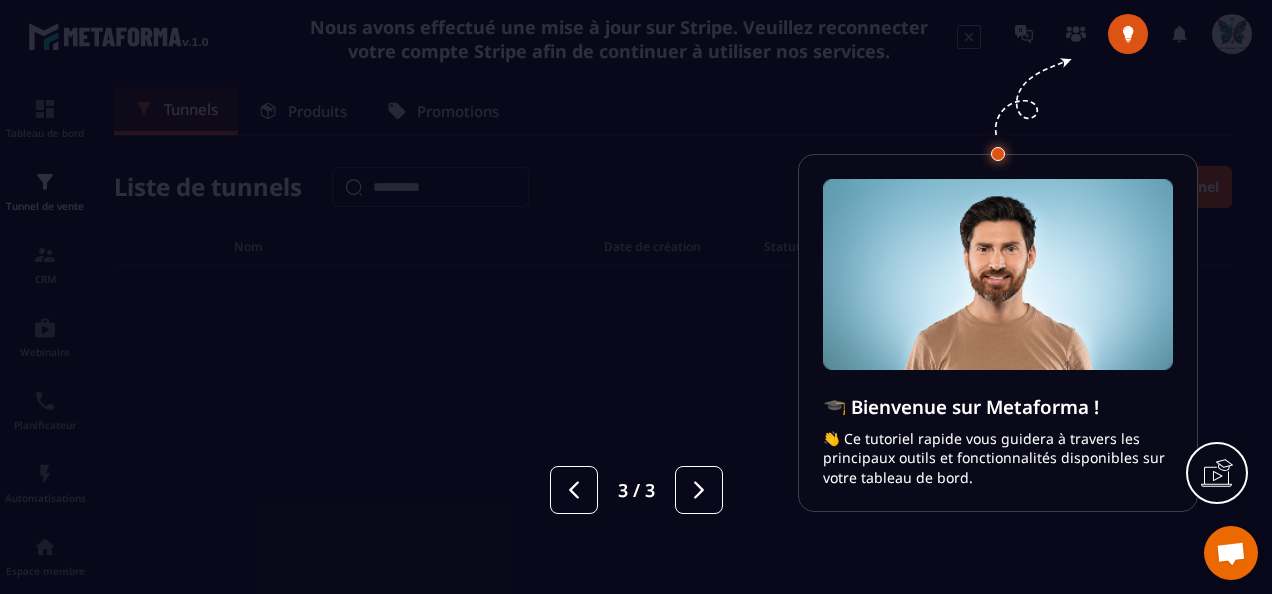 click at bounding box center (636, 297) 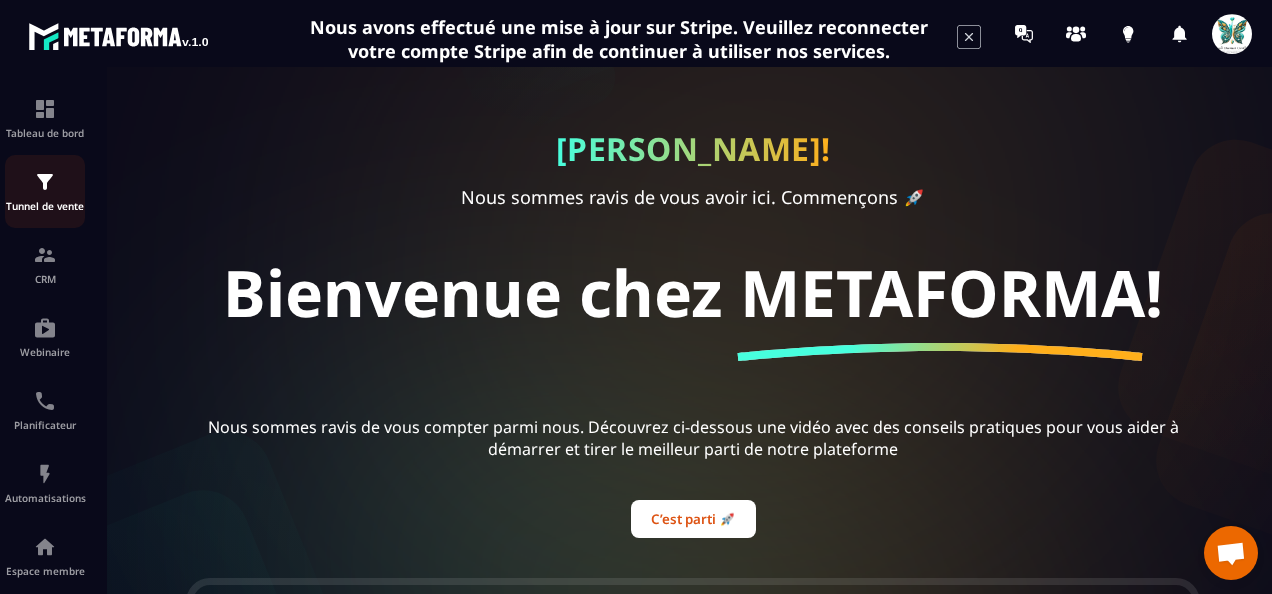 click on "Tunnel de vente" at bounding box center (45, 191) 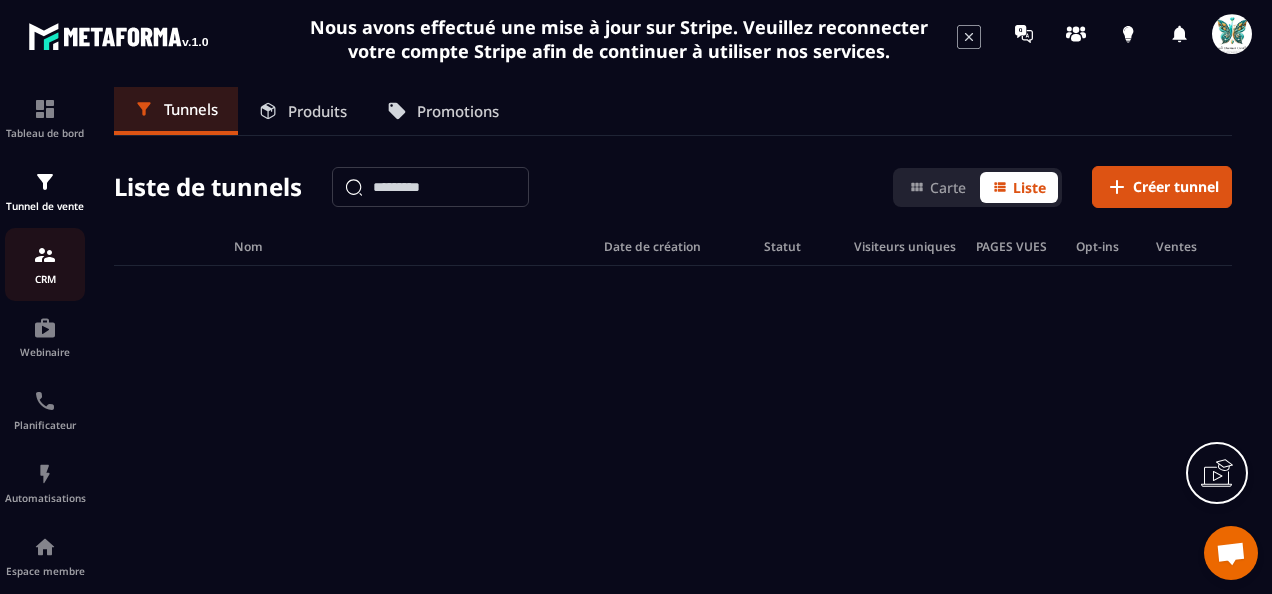 click on "CRM" at bounding box center (45, 279) 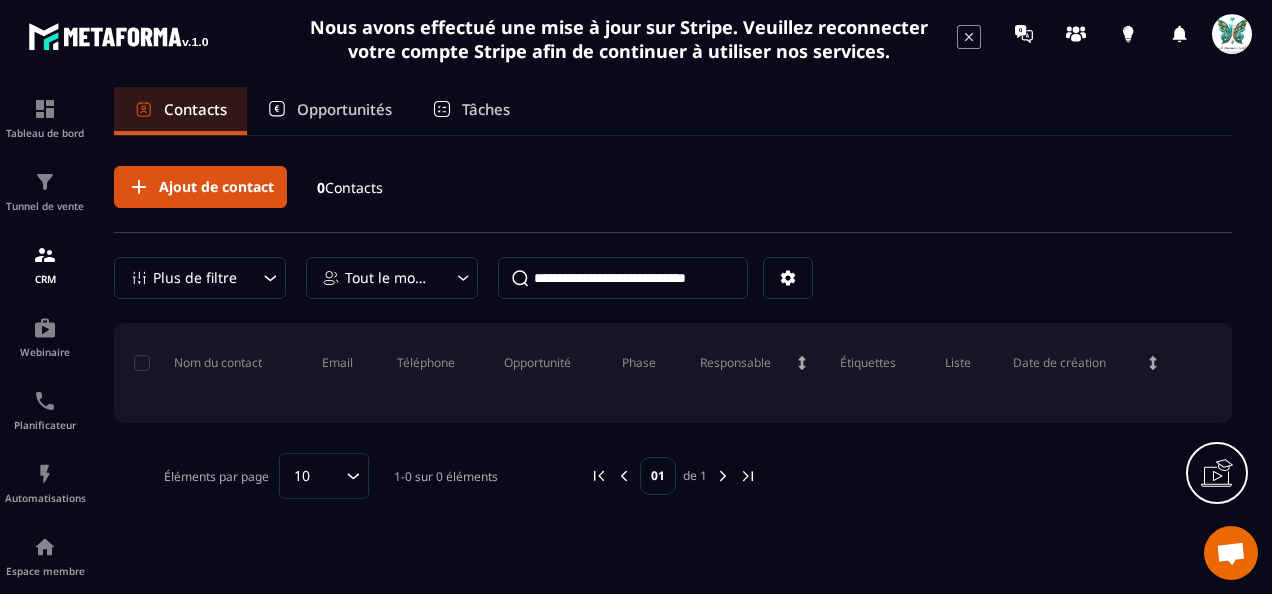 click on "Téléphone" at bounding box center (426, 363) 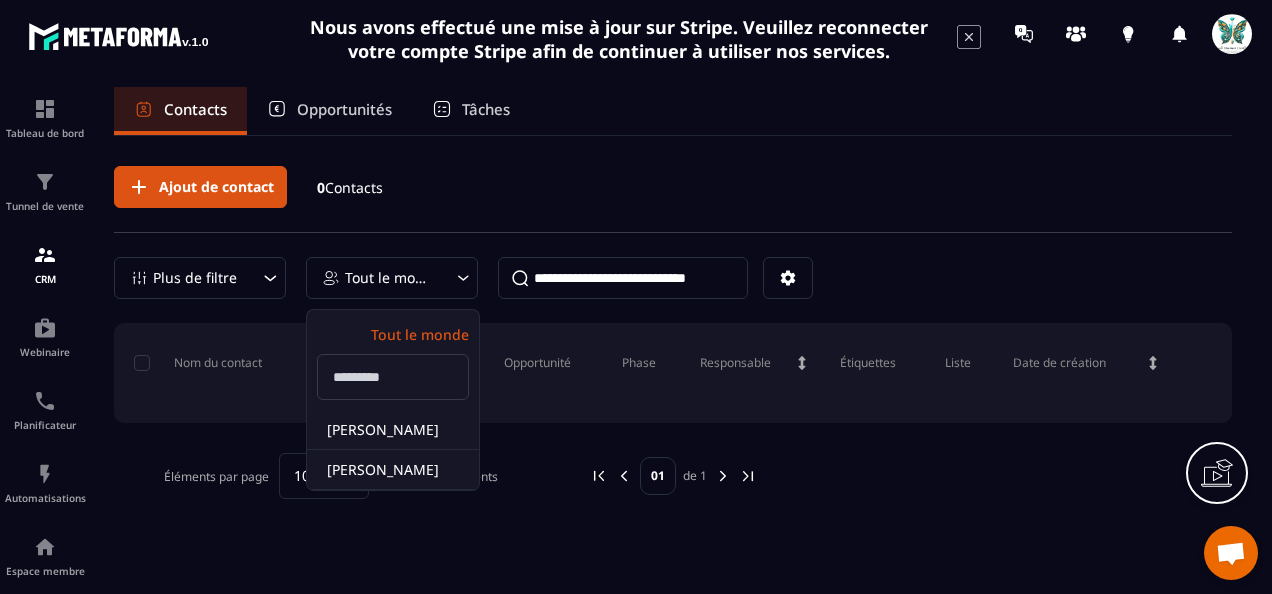 click 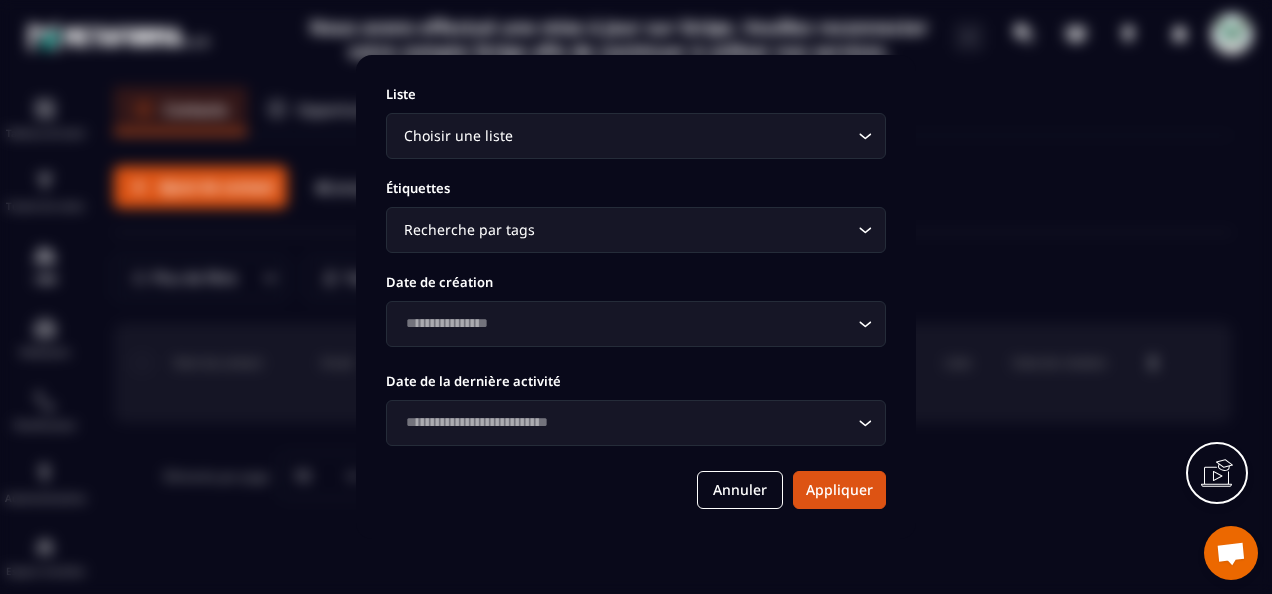 click at bounding box center (636, 297) 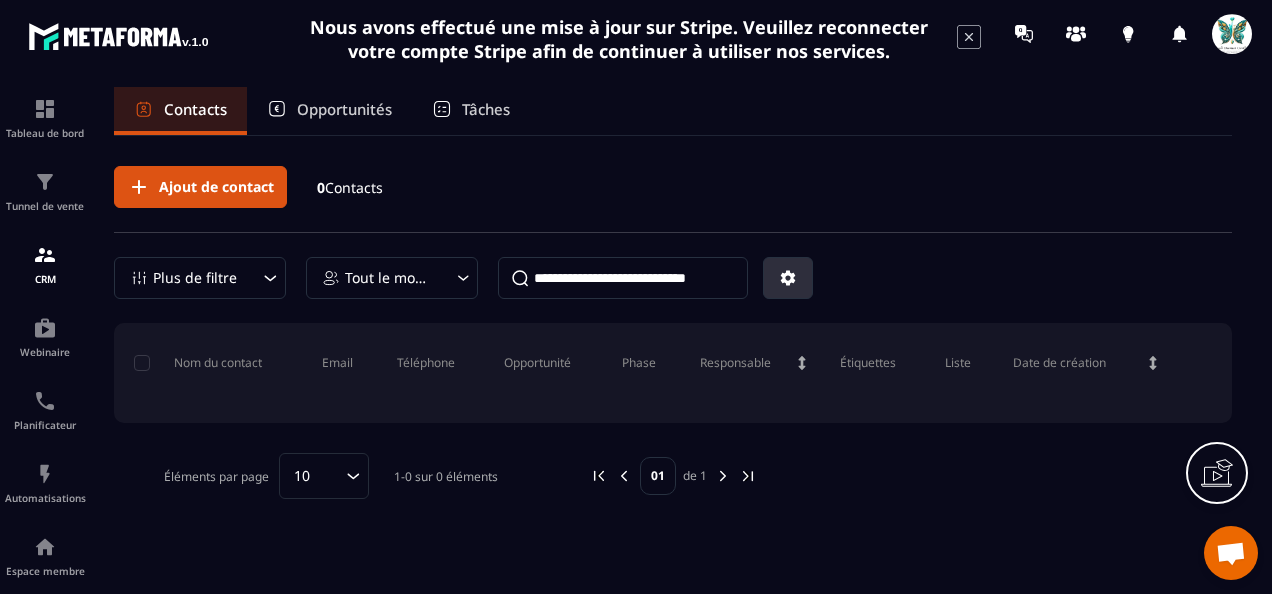 click 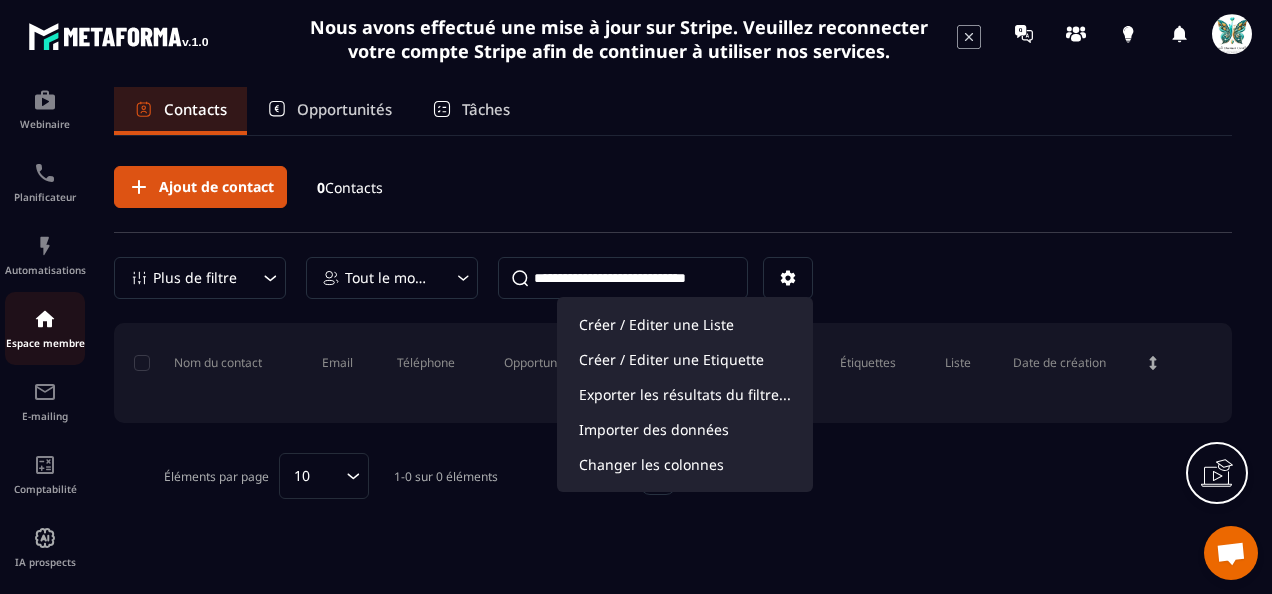 scroll, scrollTop: 244, scrollLeft: 0, axis: vertical 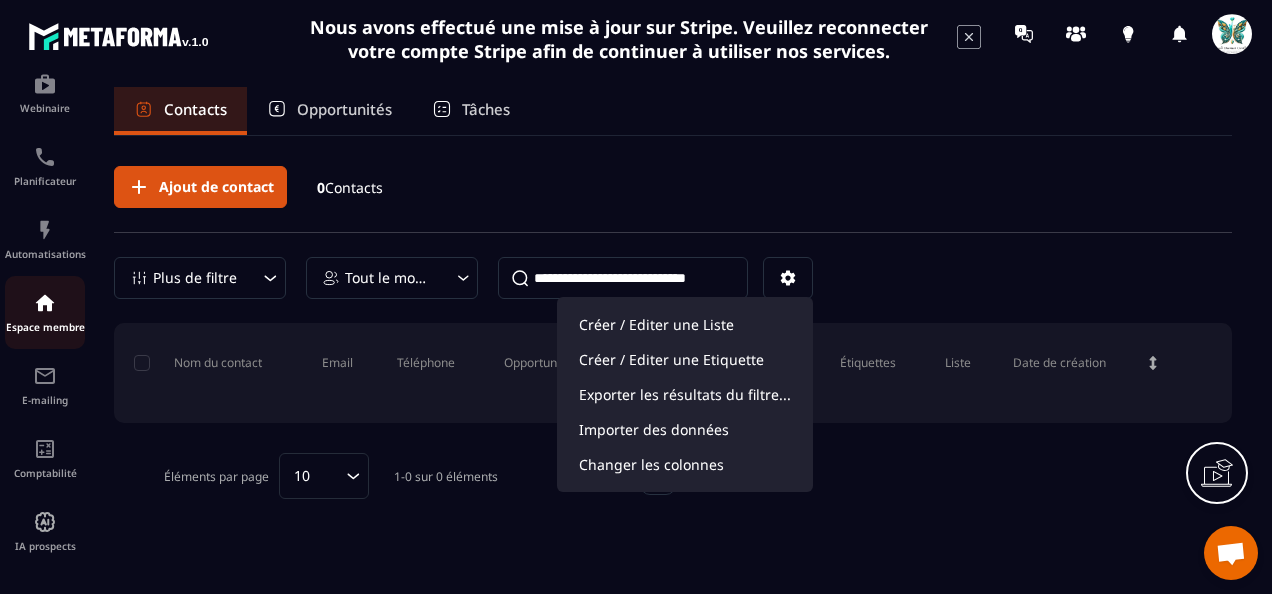click on "Espace membre" at bounding box center (45, 327) 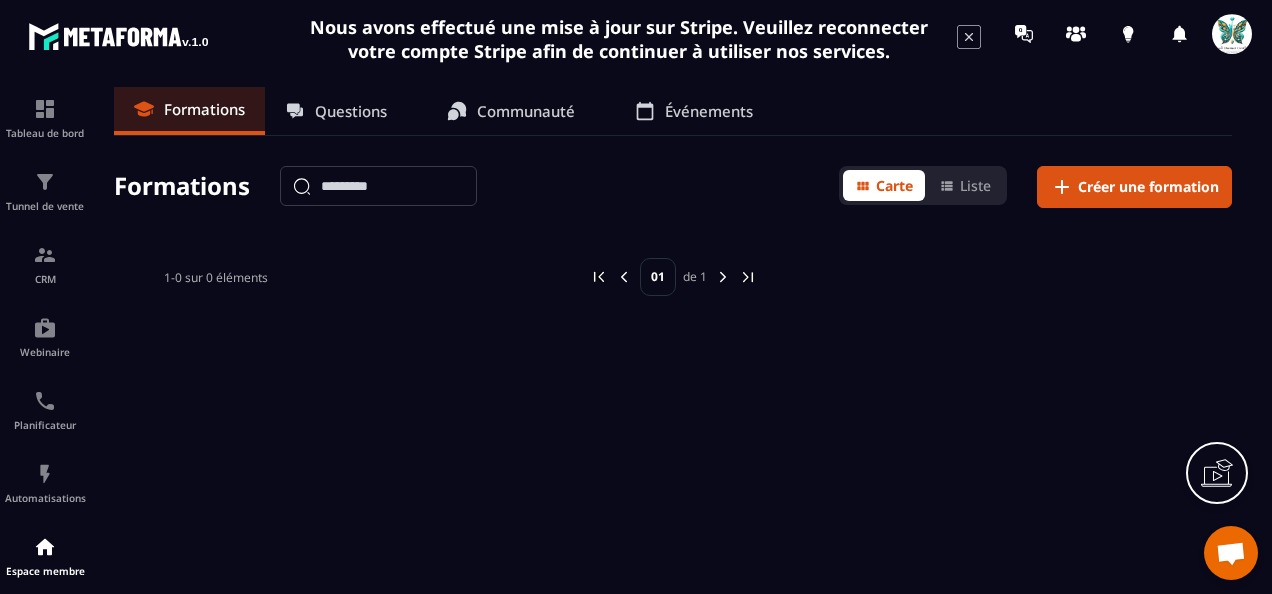 click on "Communauté" at bounding box center [526, 111] 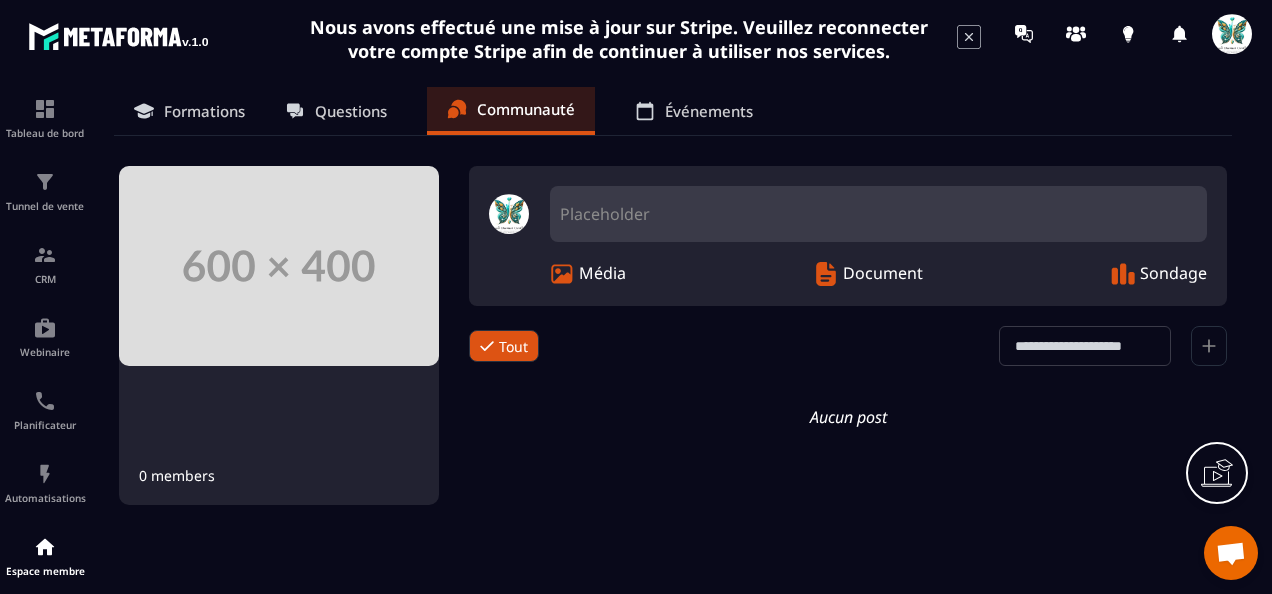 click on "Événements" at bounding box center (709, 111) 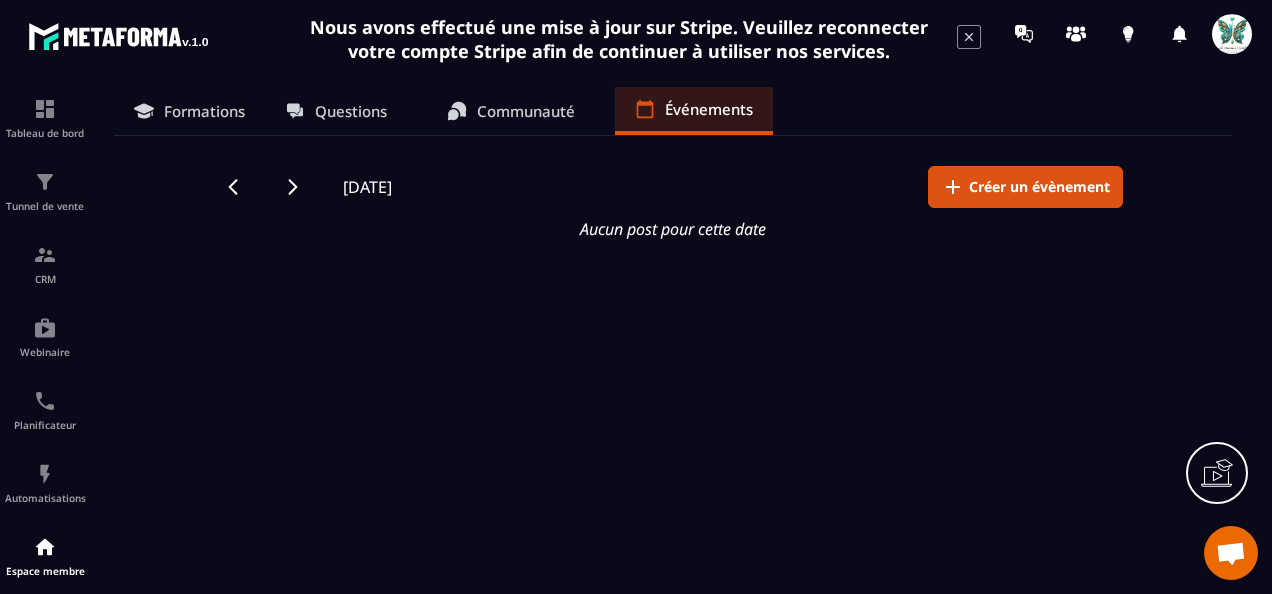 click on "Communauté" at bounding box center (526, 111) 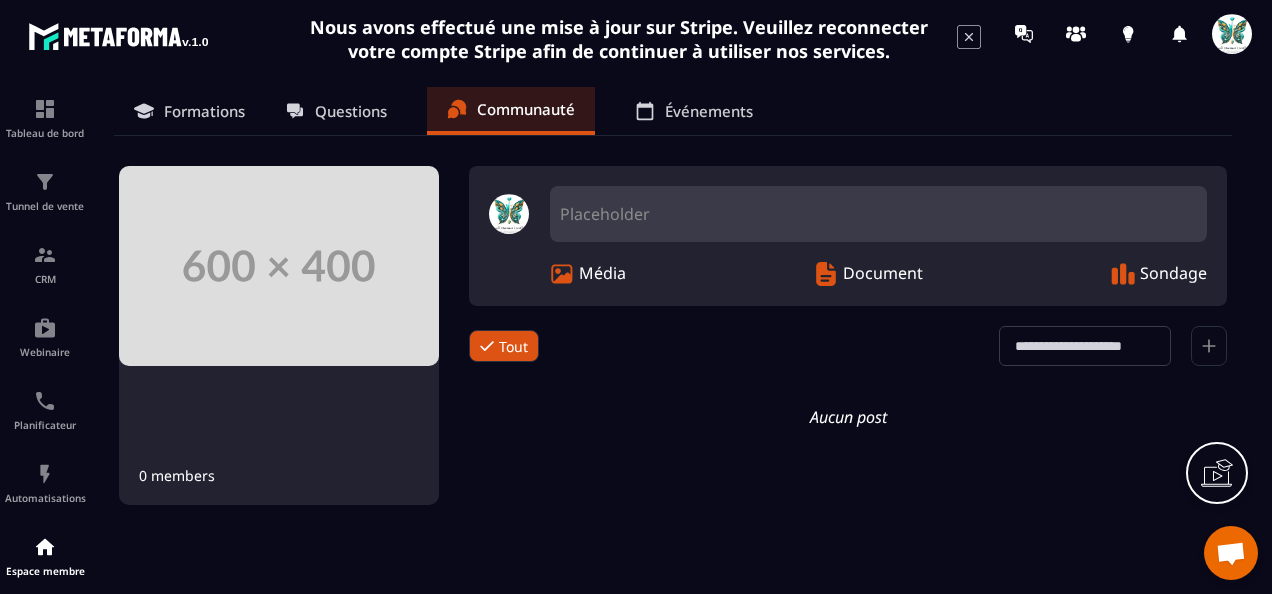 click on "Questions" at bounding box center [351, 111] 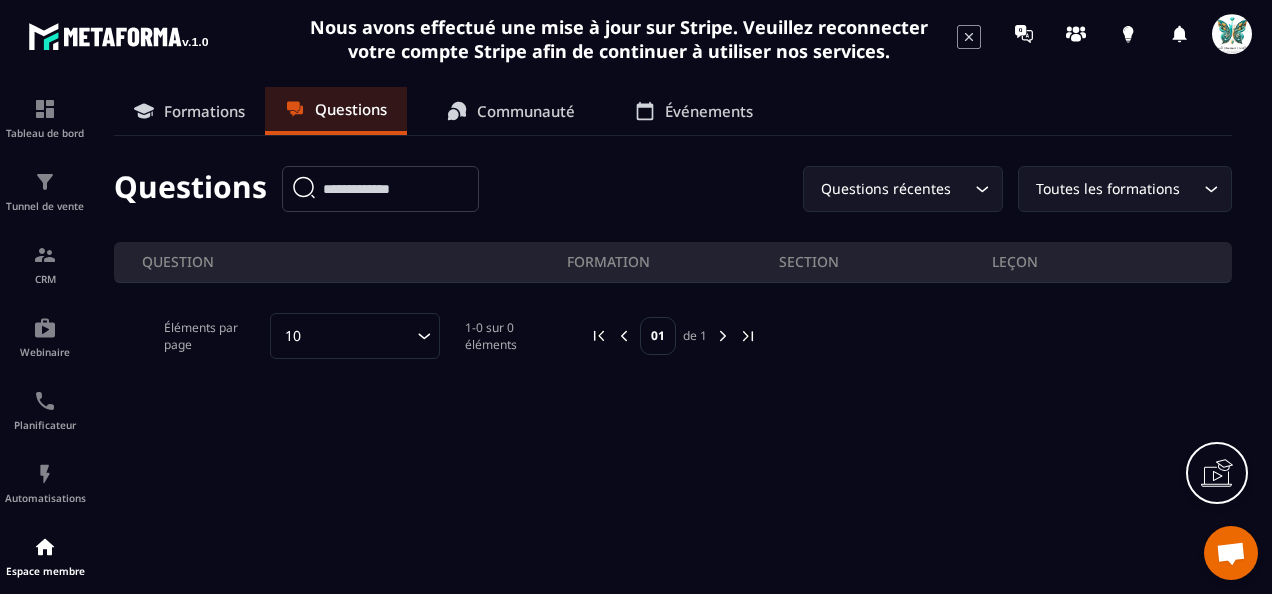 click 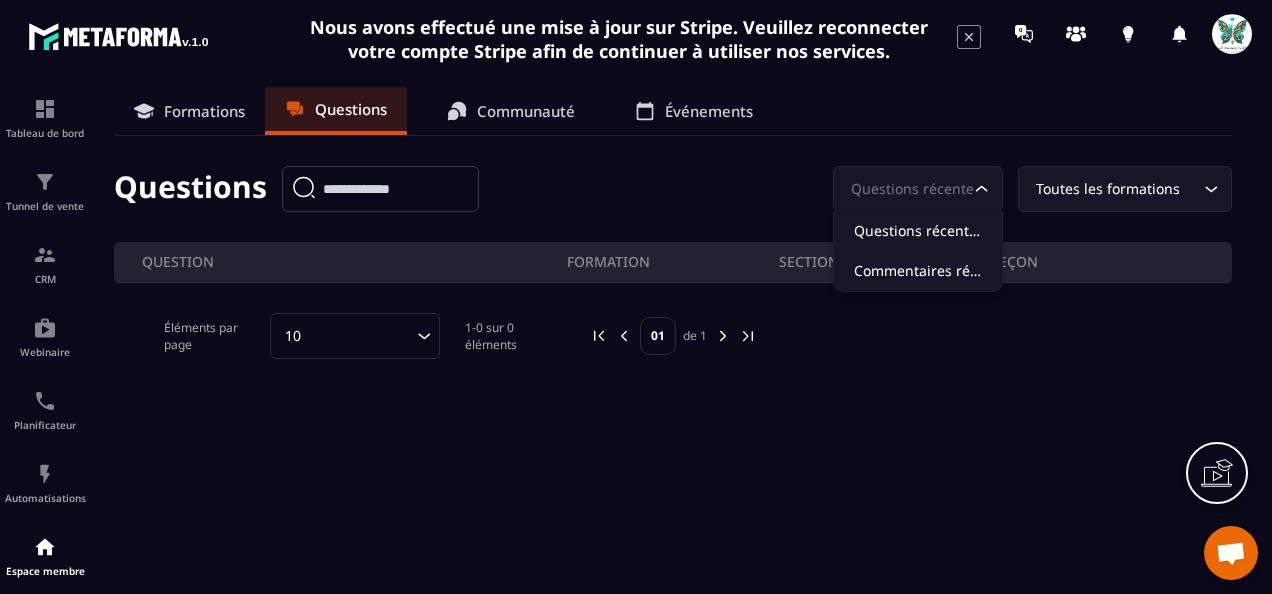 click on "Formations" at bounding box center (204, 111) 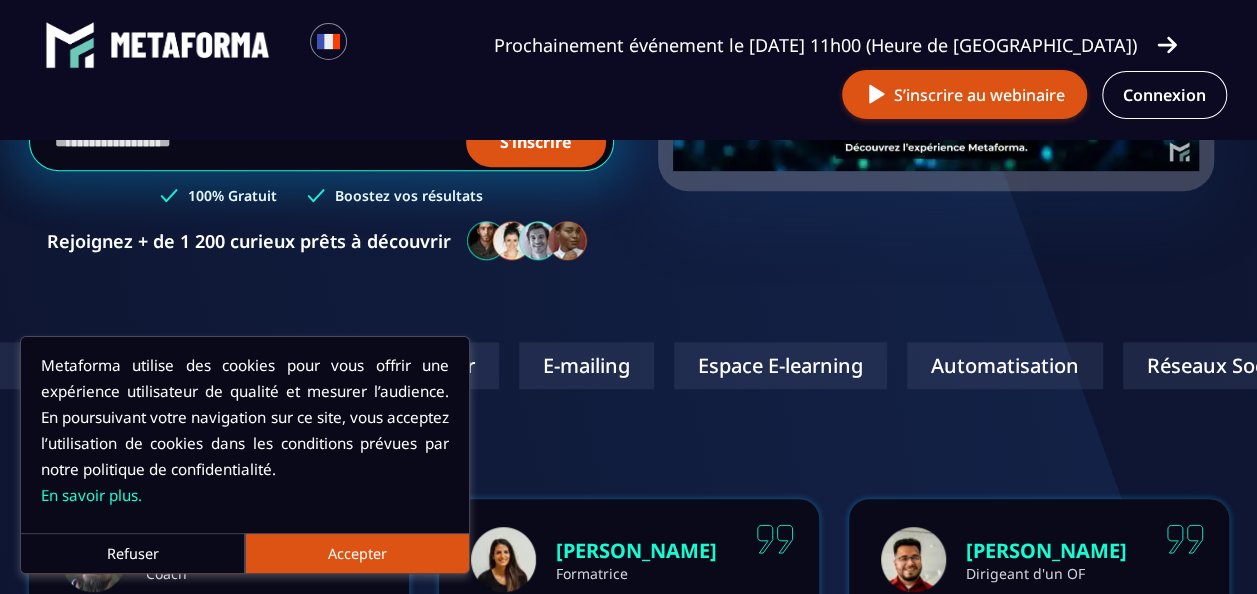 scroll, scrollTop: 400, scrollLeft: 0, axis: vertical 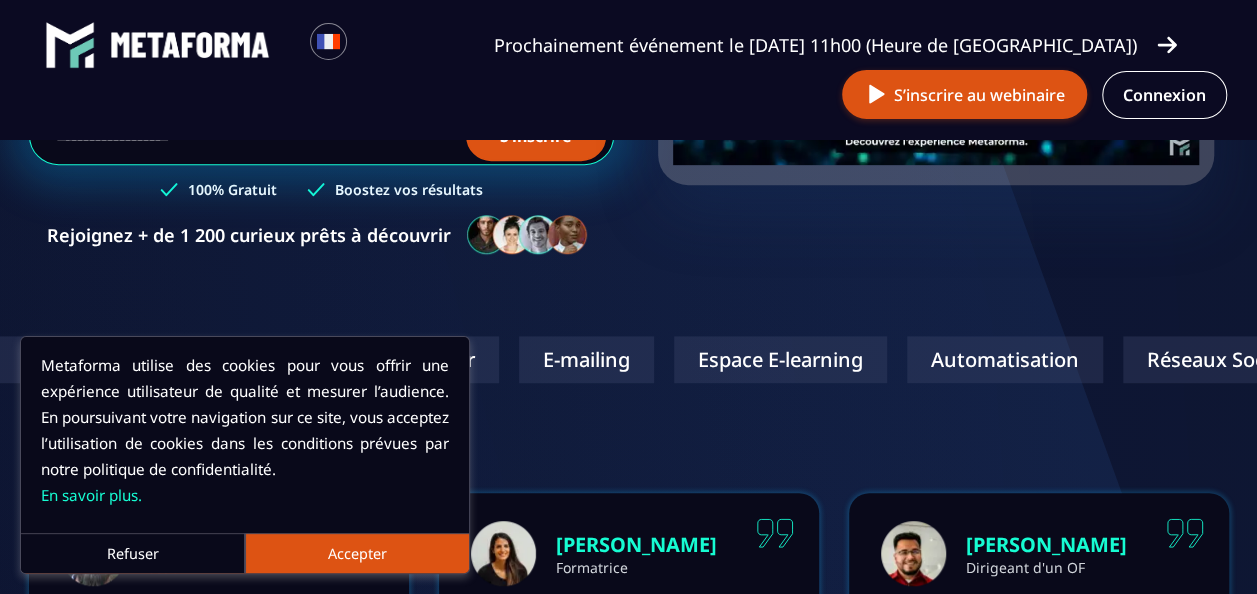 click on "Refuser" at bounding box center [133, 553] 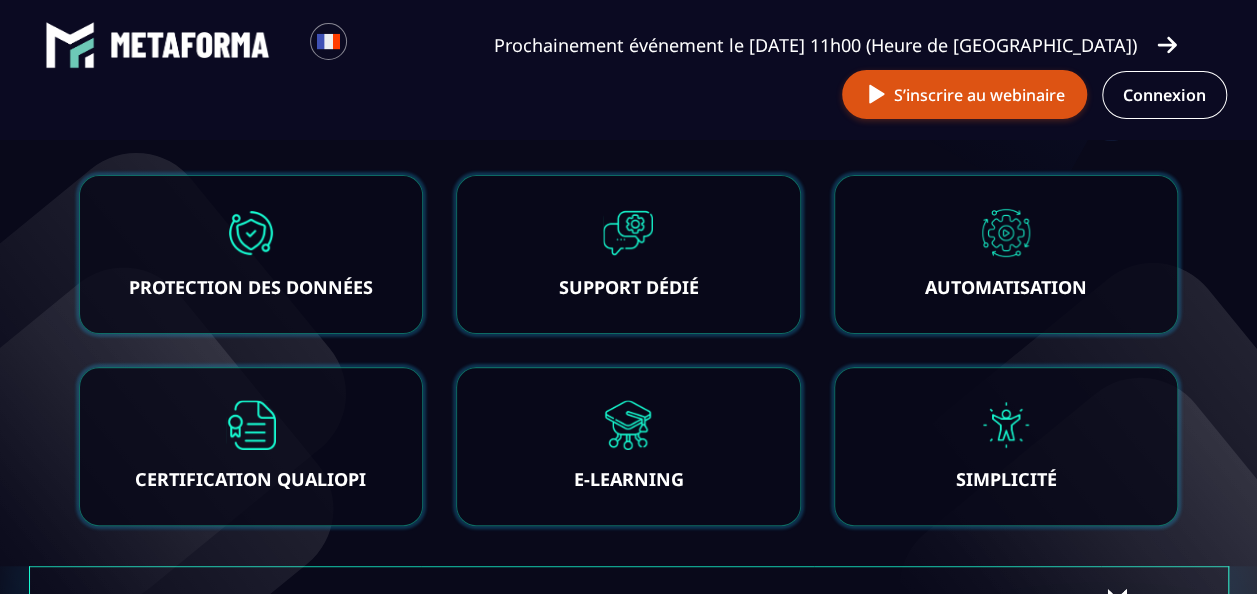 scroll, scrollTop: 3900, scrollLeft: 0, axis: vertical 